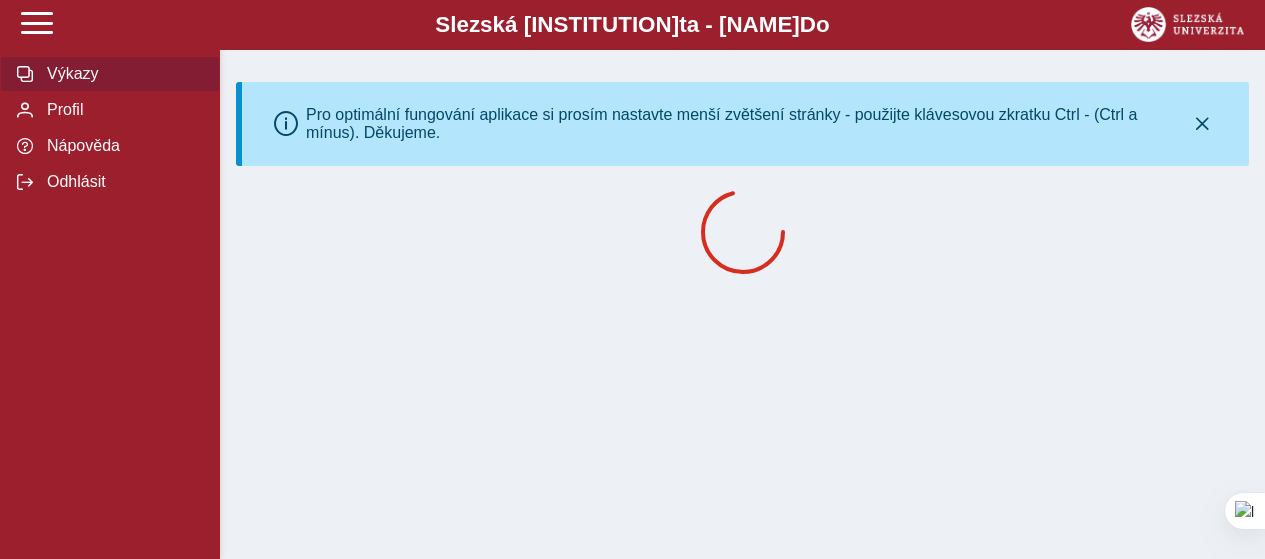 scroll, scrollTop: 0, scrollLeft: 0, axis: both 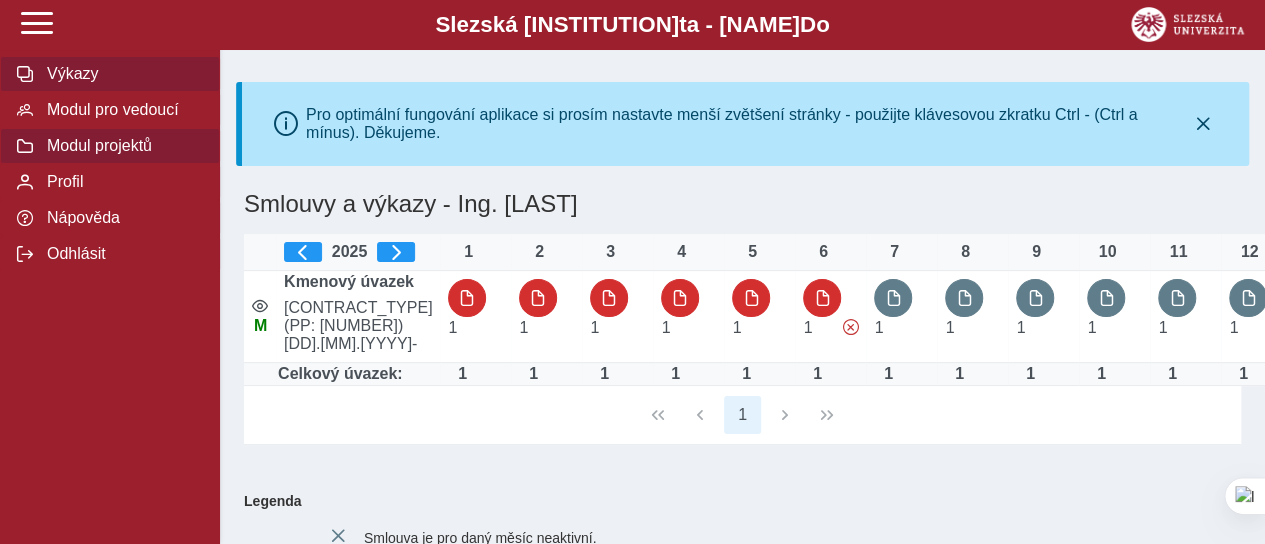 click on "Modul projektů" at bounding box center [122, 74] 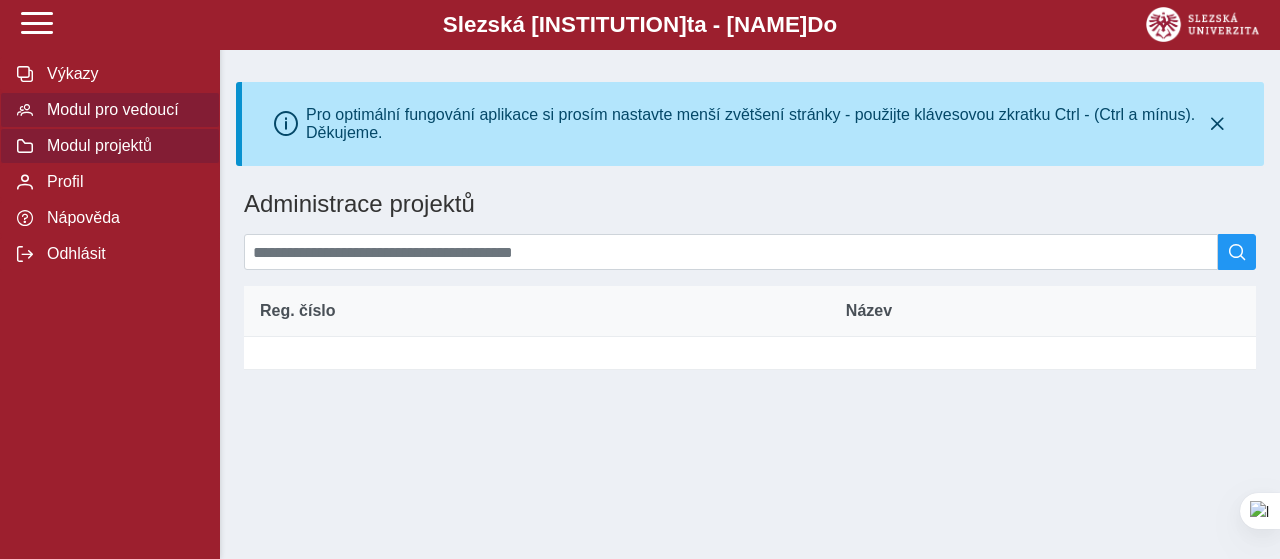 click on "Modul pro vedoucí" at bounding box center (122, 74) 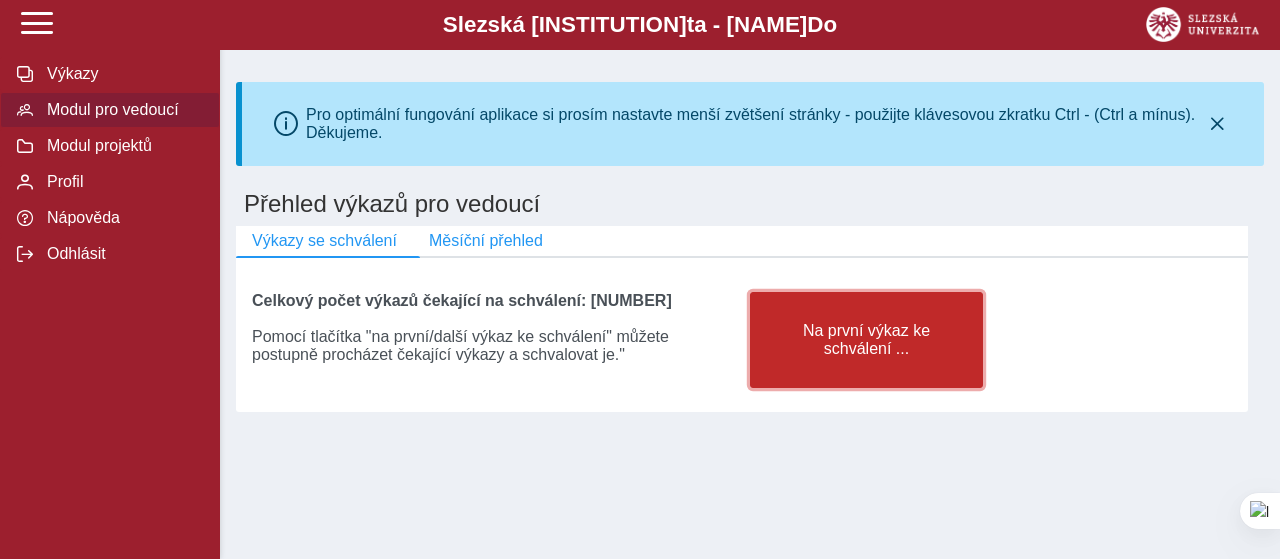 click on "Na první výkaz ke schválení ..." at bounding box center (866, 340) 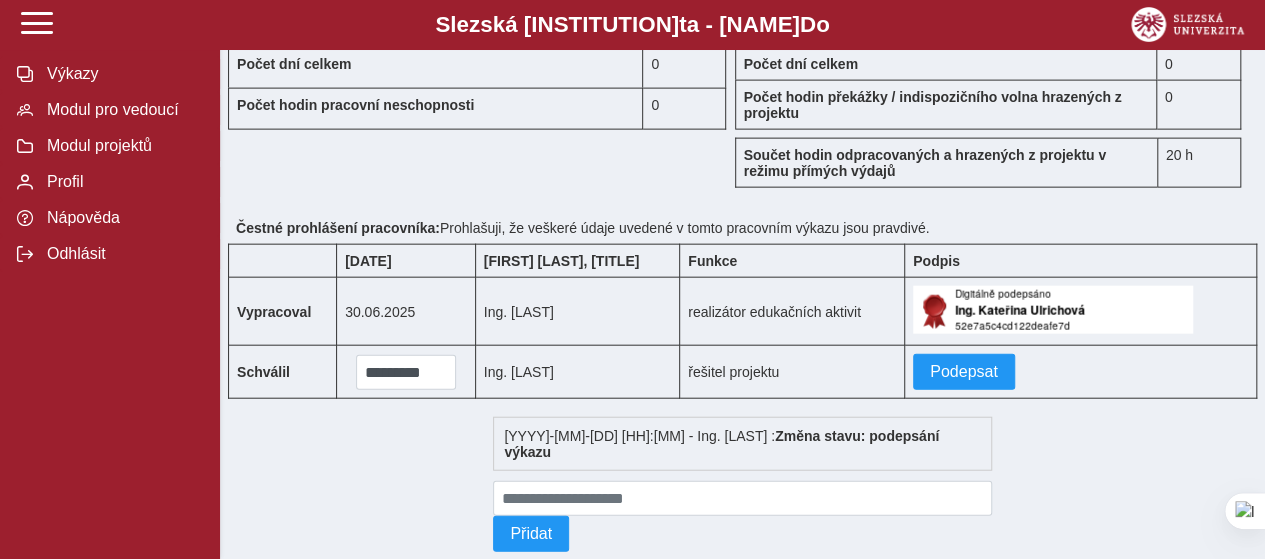 scroll, scrollTop: 2274, scrollLeft: 0, axis: vertical 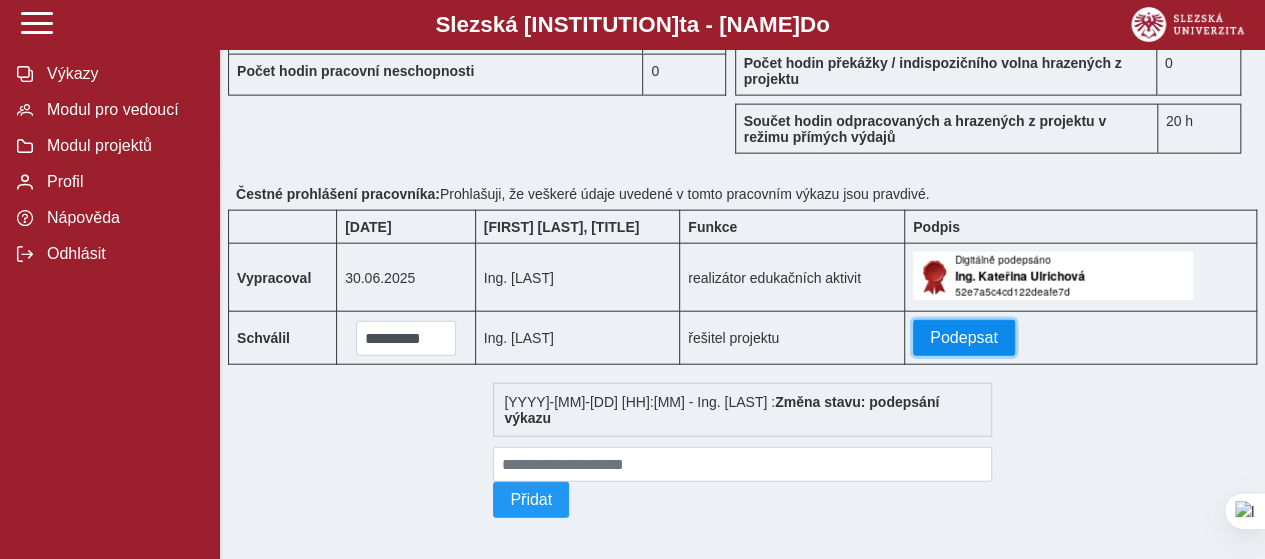 click on "Podepsat" at bounding box center [964, 338] 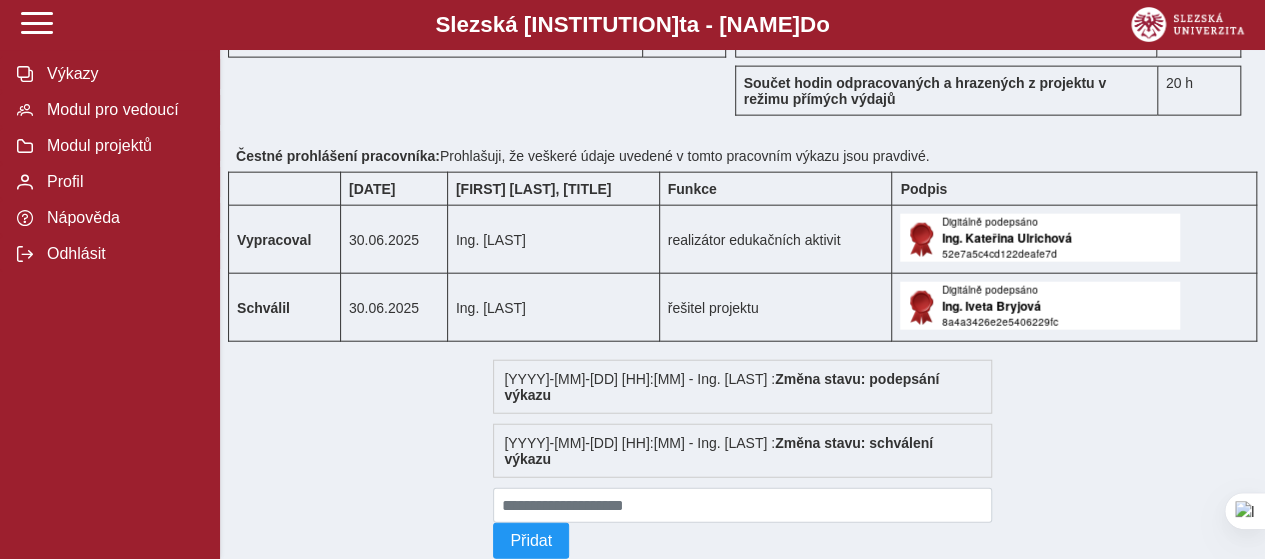 scroll, scrollTop: 2334, scrollLeft: 0, axis: vertical 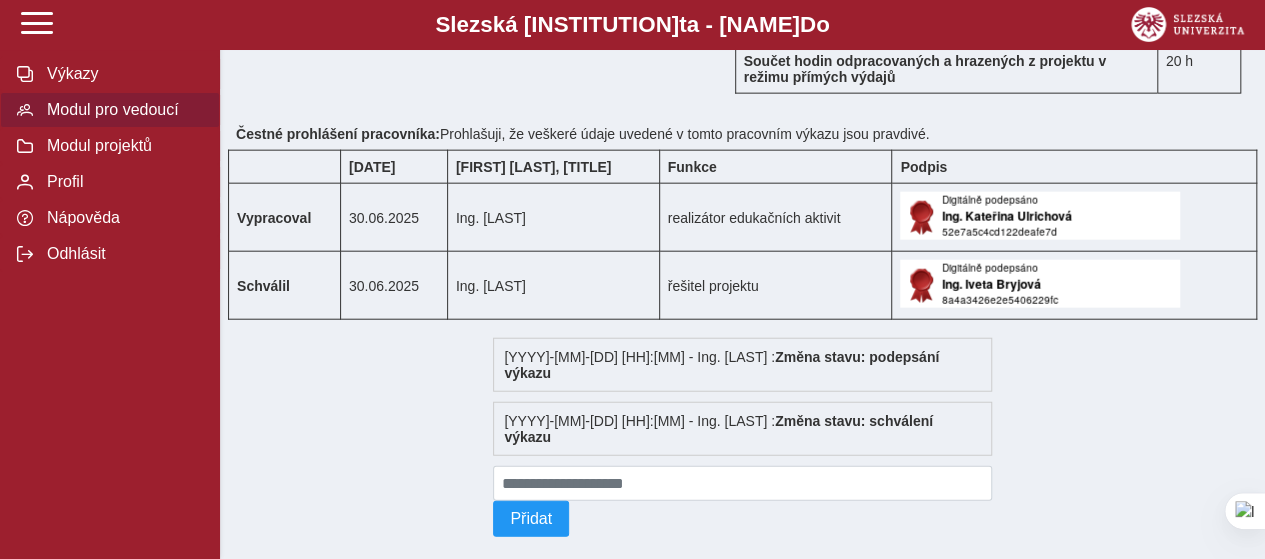 click on "Modul pro vedoucí" at bounding box center (122, 74) 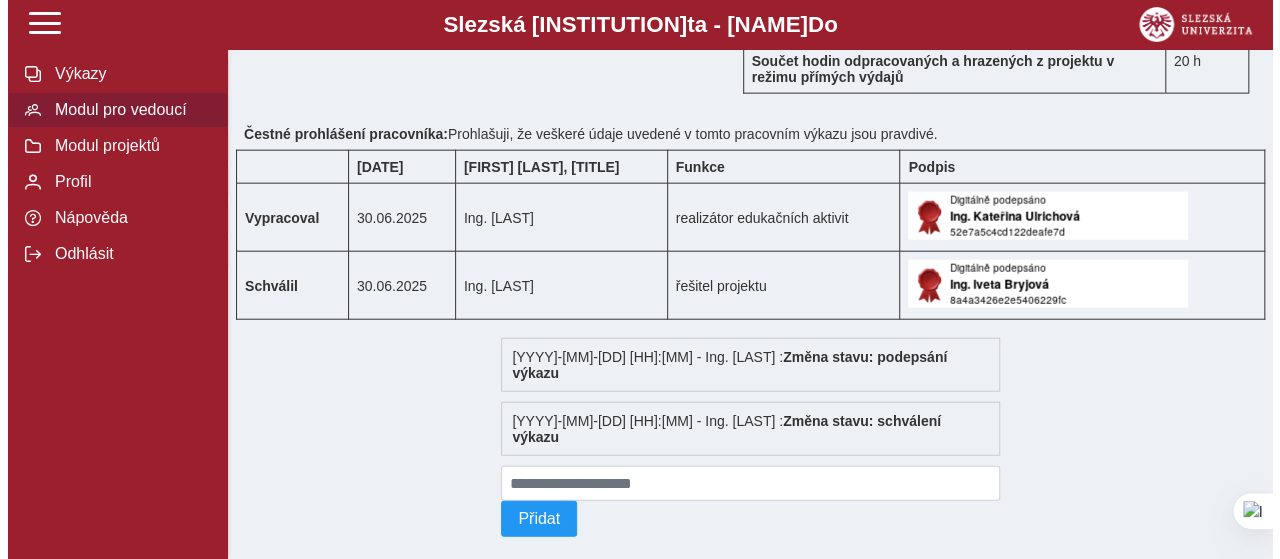 scroll, scrollTop: 0, scrollLeft: 0, axis: both 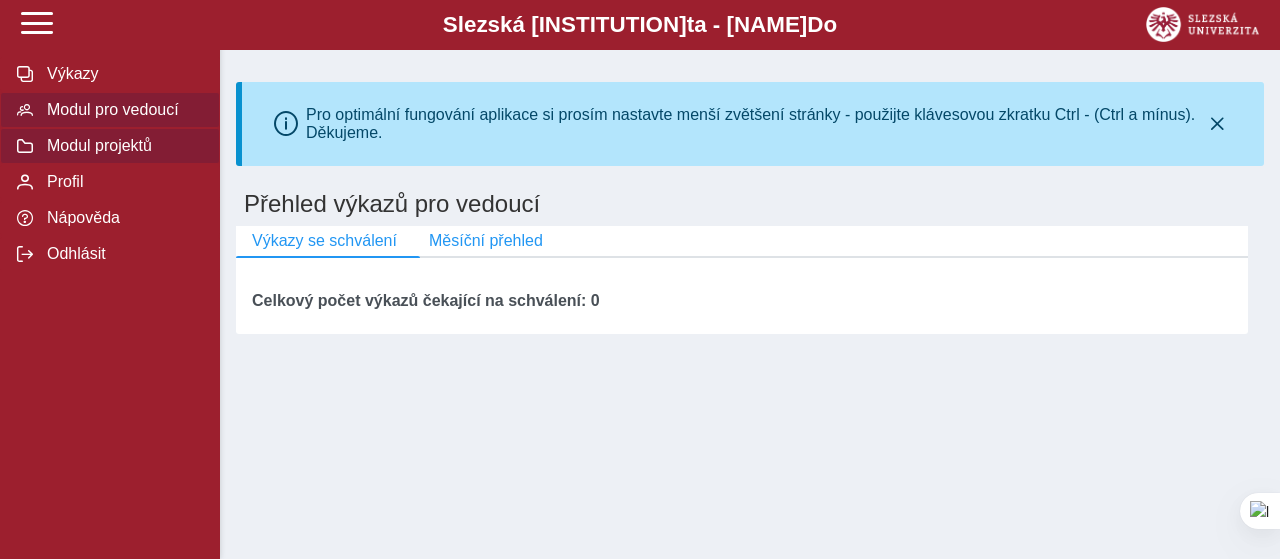 click on "Modul projektů" at bounding box center [122, 74] 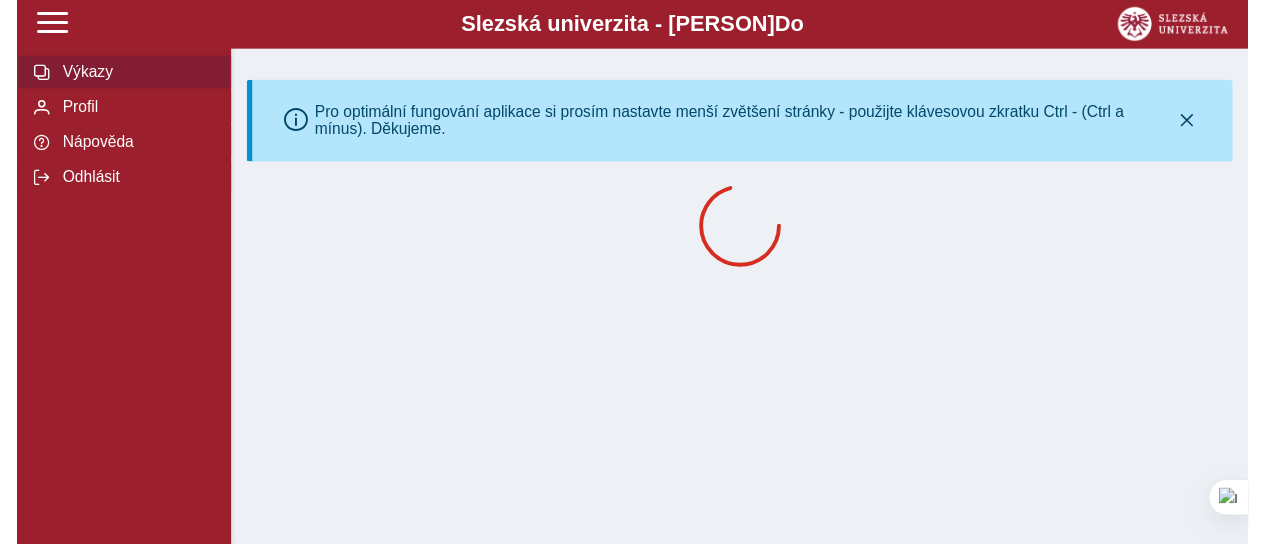 scroll, scrollTop: 0, scrollLeft: 0, axis: both 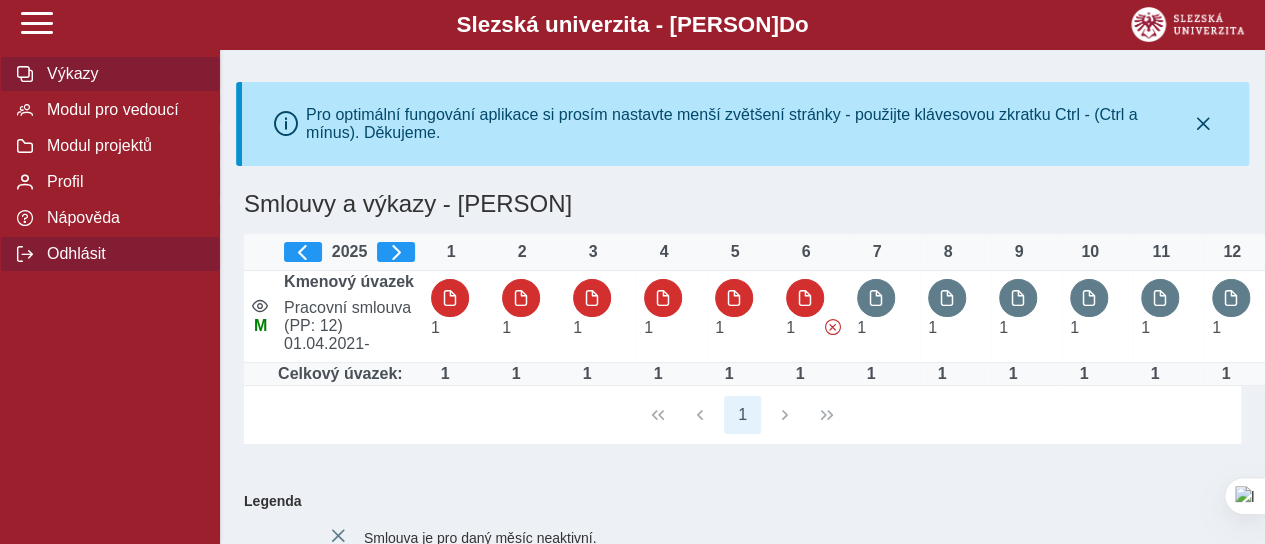 click on "Odhlásit" at bounding box center (122, 74) 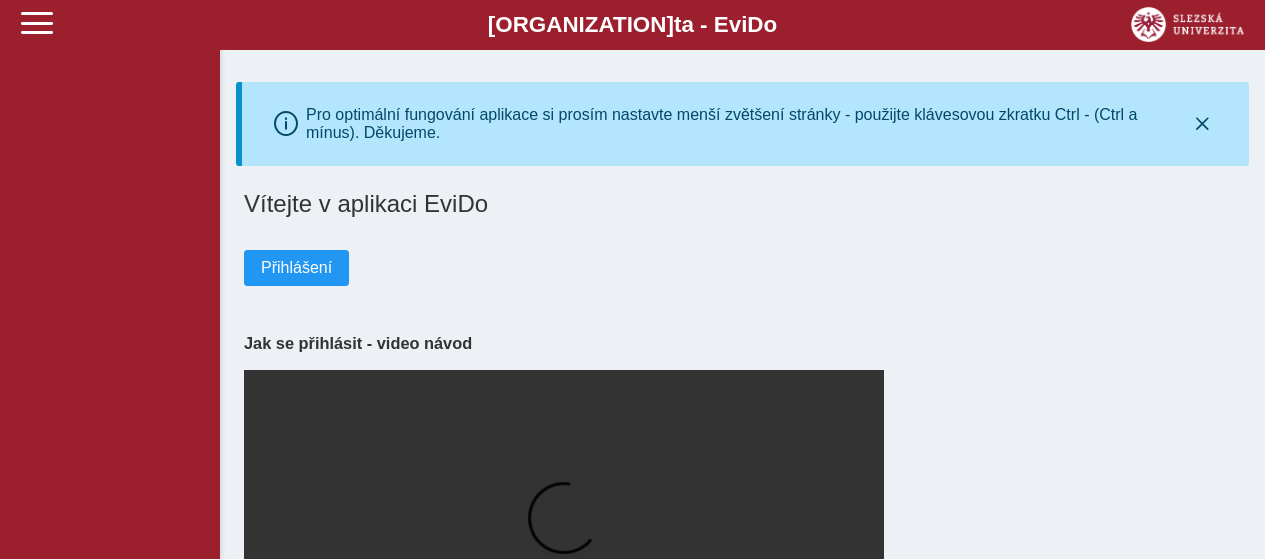scroll, scrollTop: 0, scrollLeft: 0, axis: both 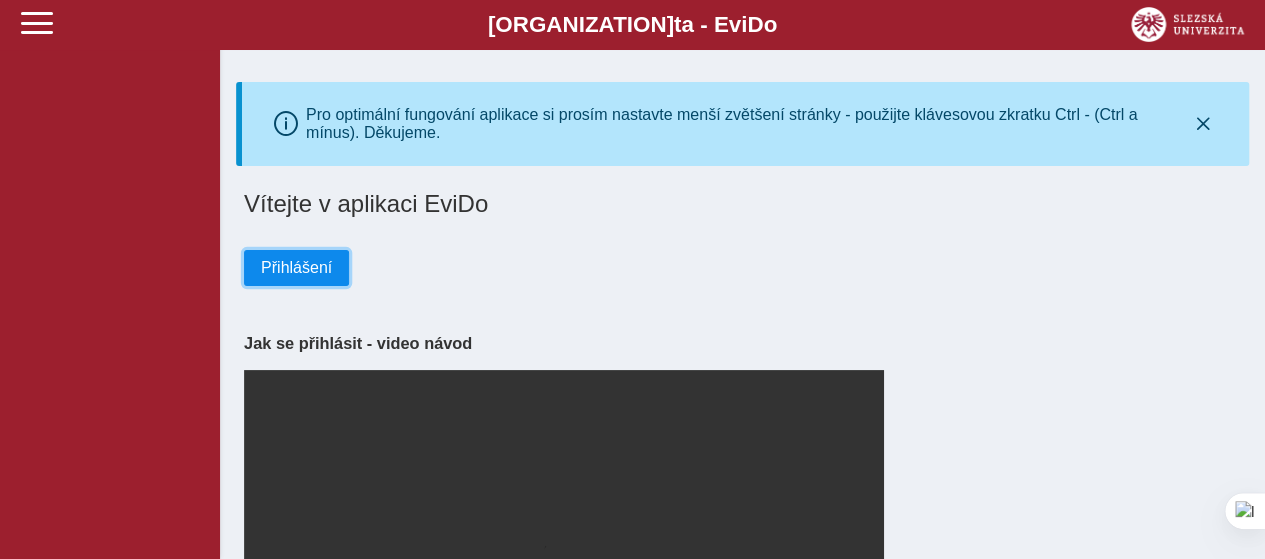 click on "Přihlášení" at bounding box center (296, 268) 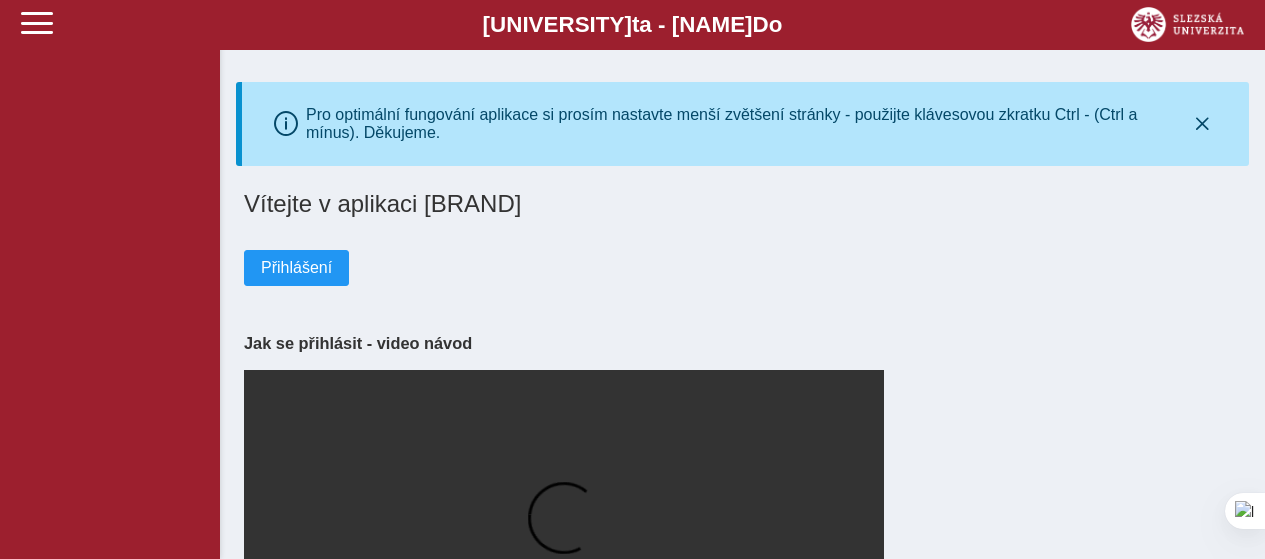 scroll, scrollTop: 0, scrollLeft: 0, axis: both 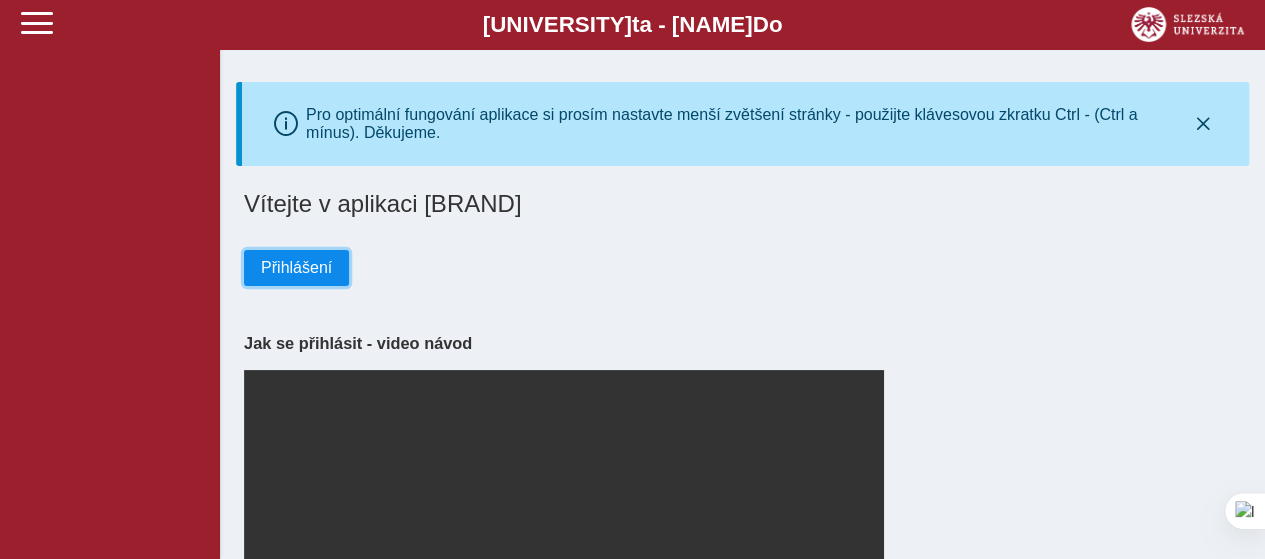 click on "Přihlášení" at bounding box center (296, 268) 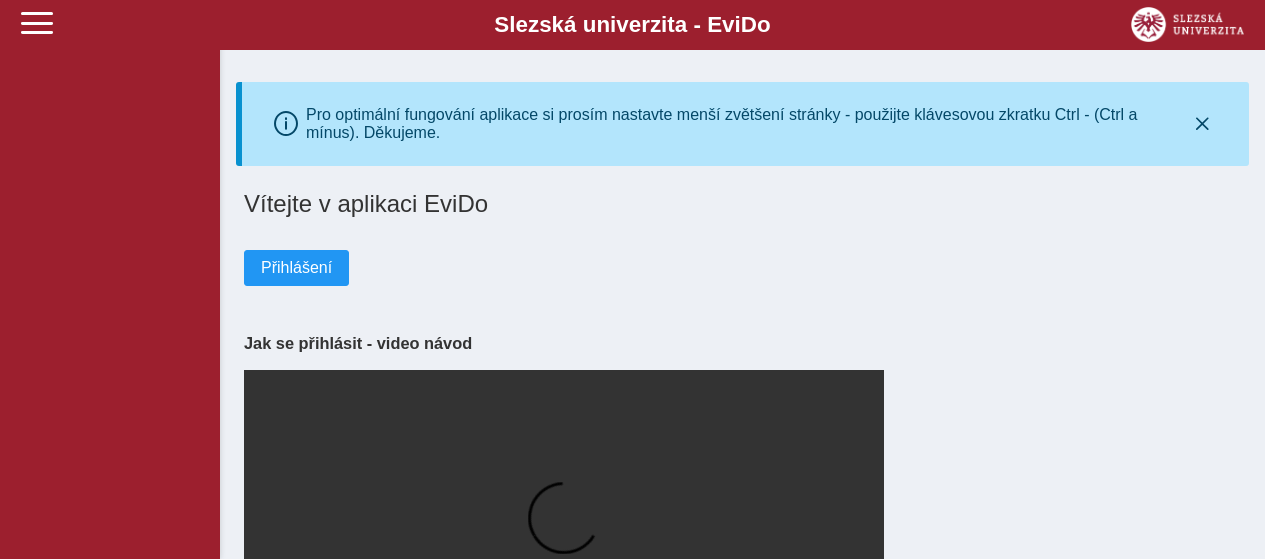scroll, scrollTop: 0, scrollLeft: 0, axis: both 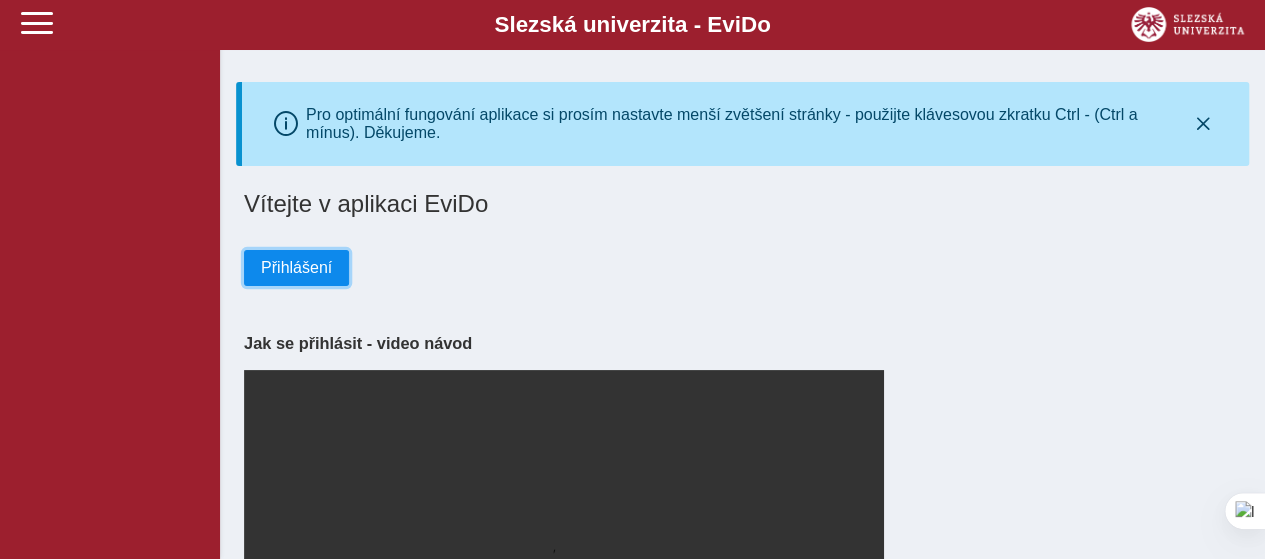 click on "Přihlášení" at bounding box center (296, 268) 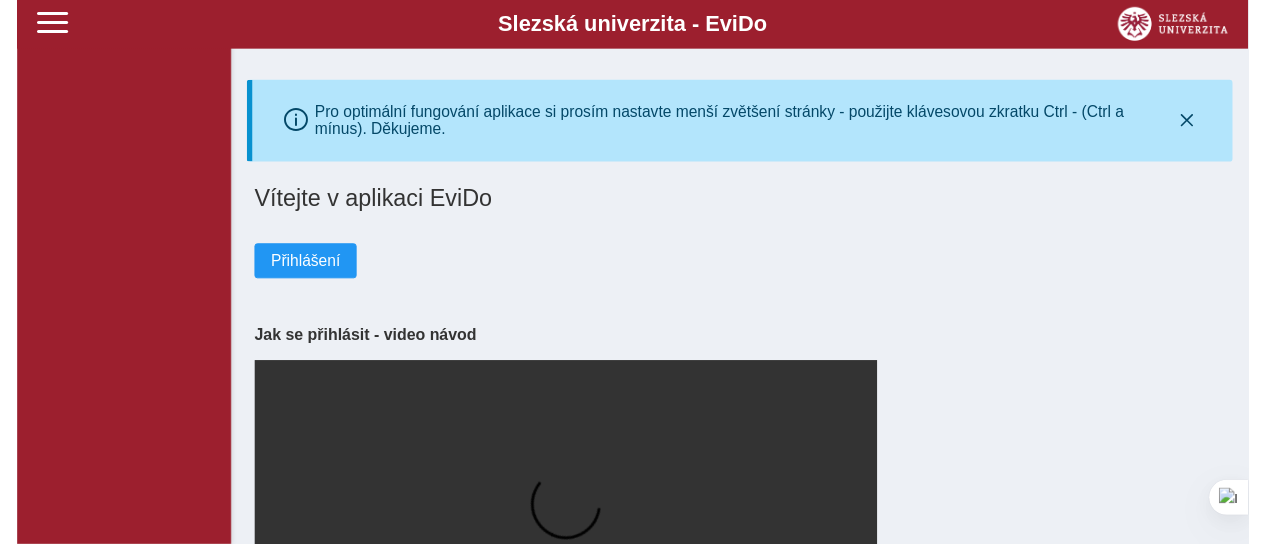 scroll, scrollTop: 0, scrollLeft: 0, axis: both 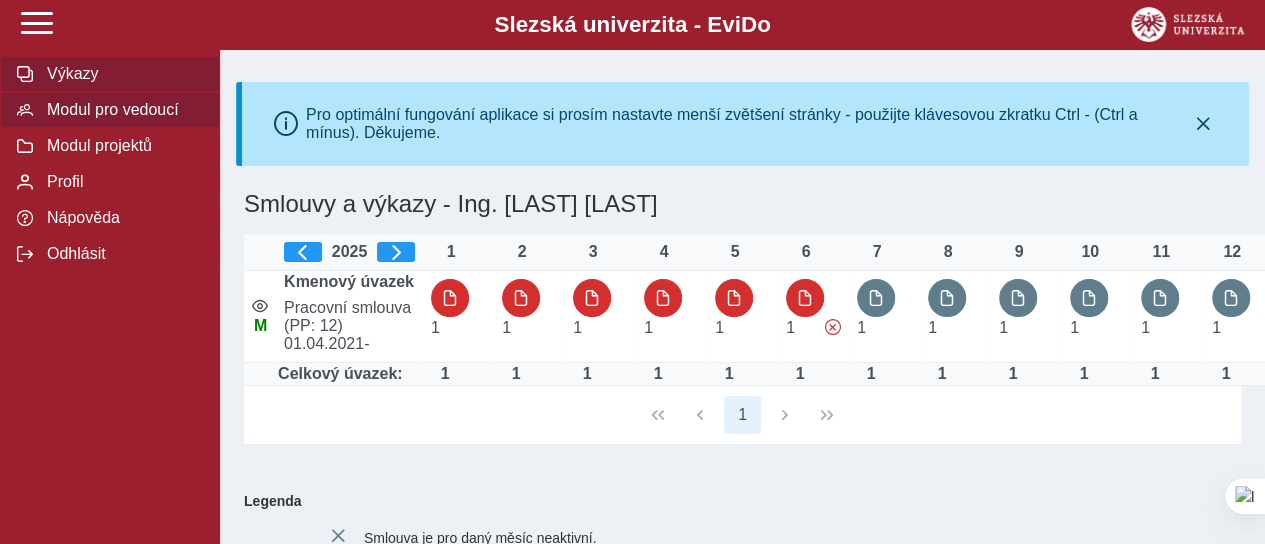 click on "Modul pro vedoucí" at bounding box center (122, 74) 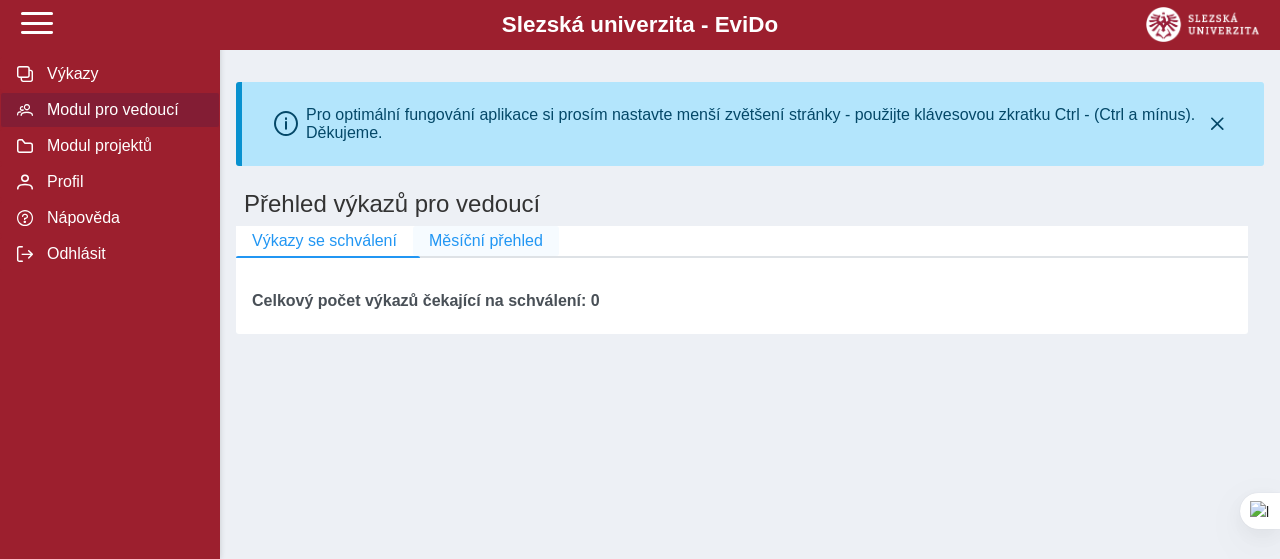 click on "Měsíční přehled" at bounding box center [486, 241] 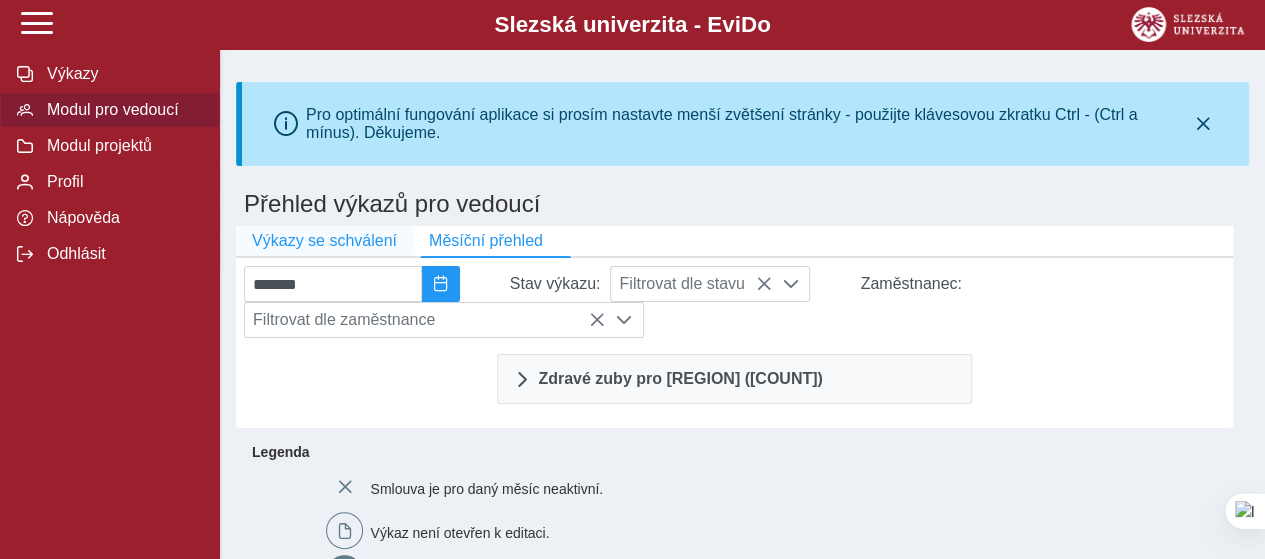drag, startPoint x: 328, startPoint y: 249, endPoint x: 328, endPoint y: 238, distance: 11 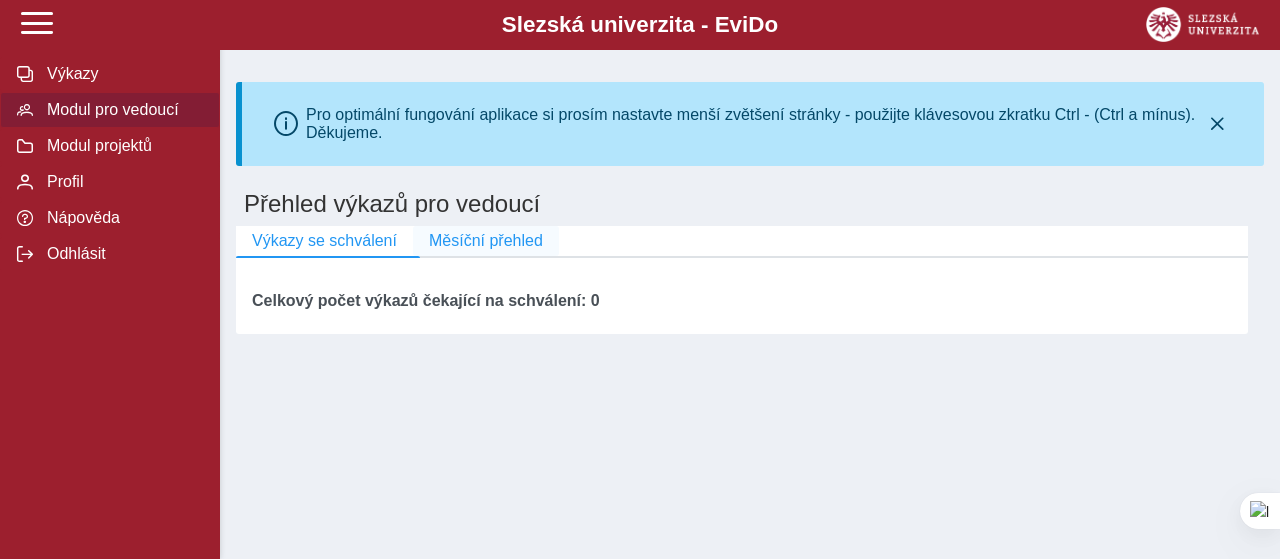click on "Měsíční přehled" at bounding box center [486, 241] 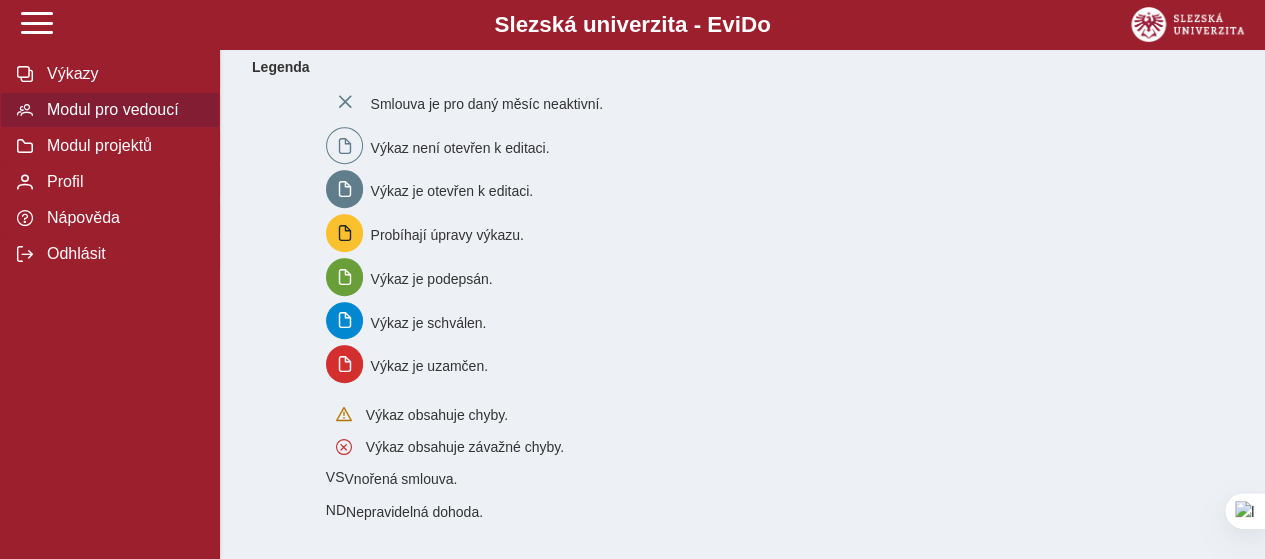 scroll, scrollTop: 0, scrollLeft: 0, axis: both 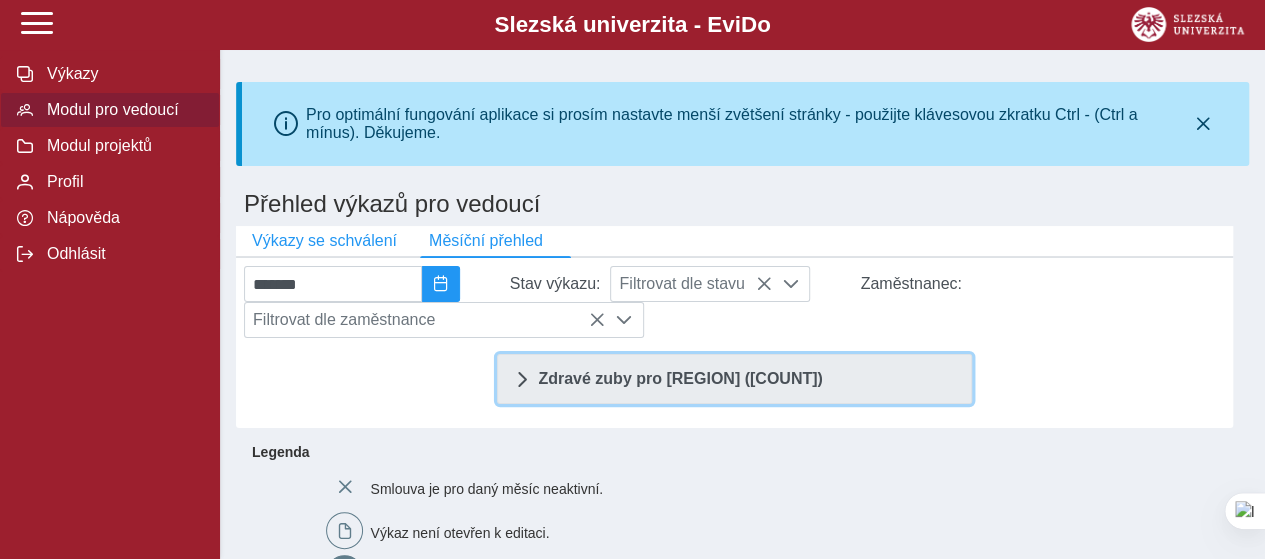 click on "Zdravé zuby pro [REGION] ([COUNT])" at bounding box center [680, 379] 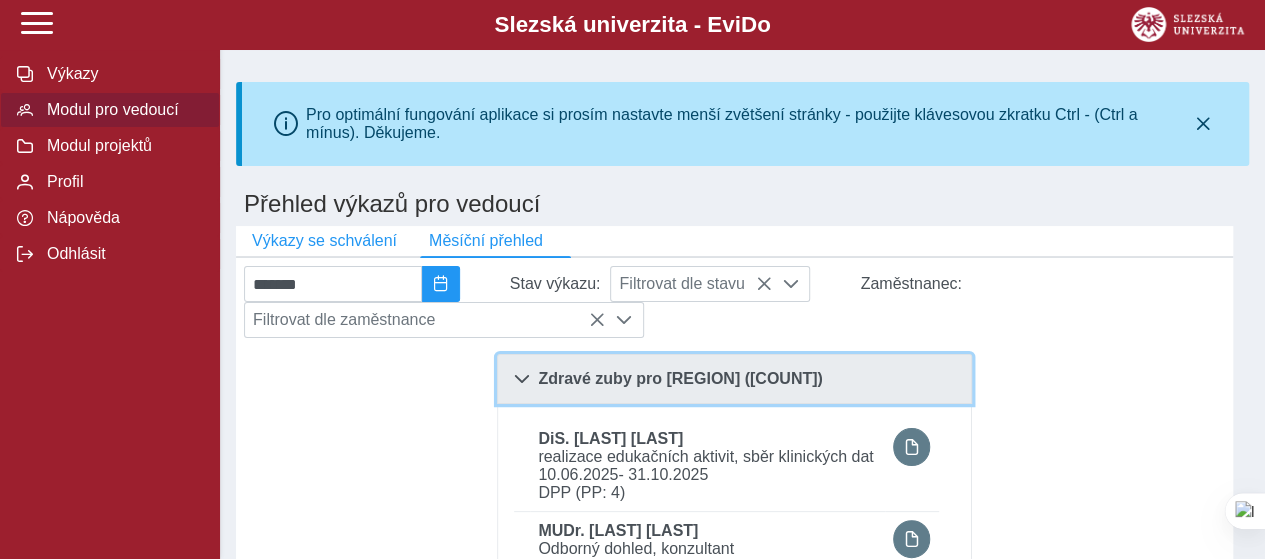 scroll, scrollTop: 100, scrollLeft: 0, axis: vertical 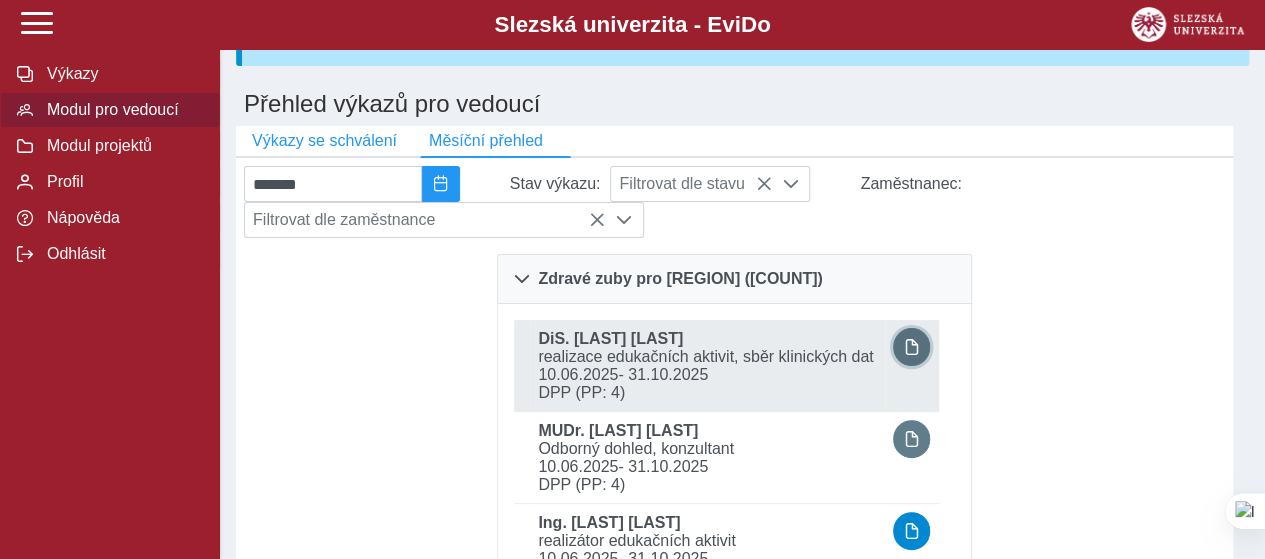 click at bounding box center (912, 347) 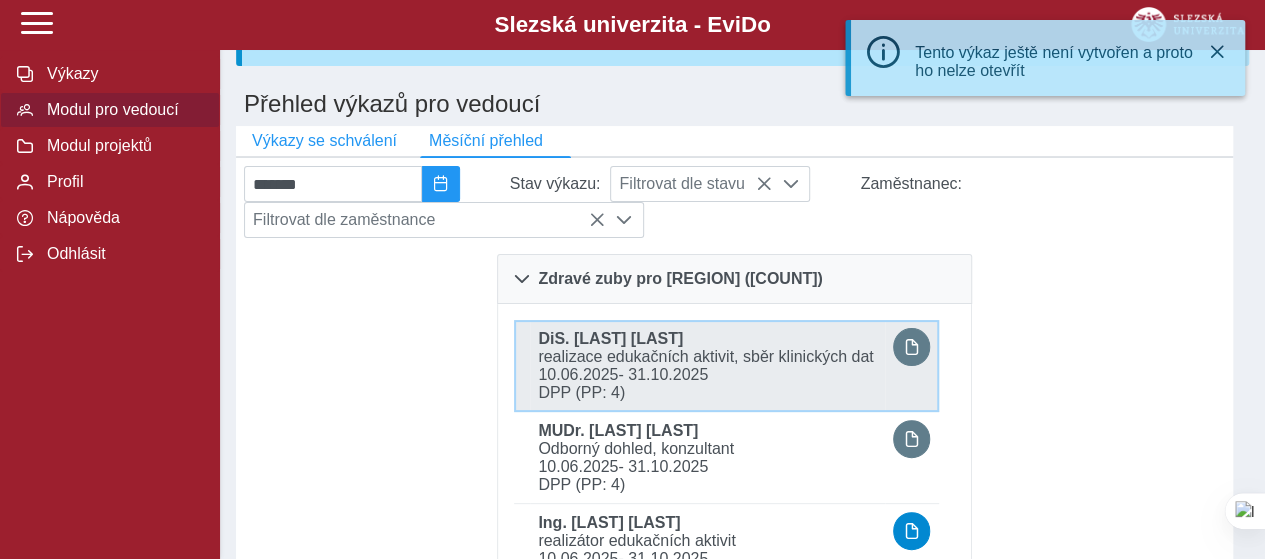 click on "realizace edukačních aktivit, sběr klinických dat" at bounding box center (707, 357) 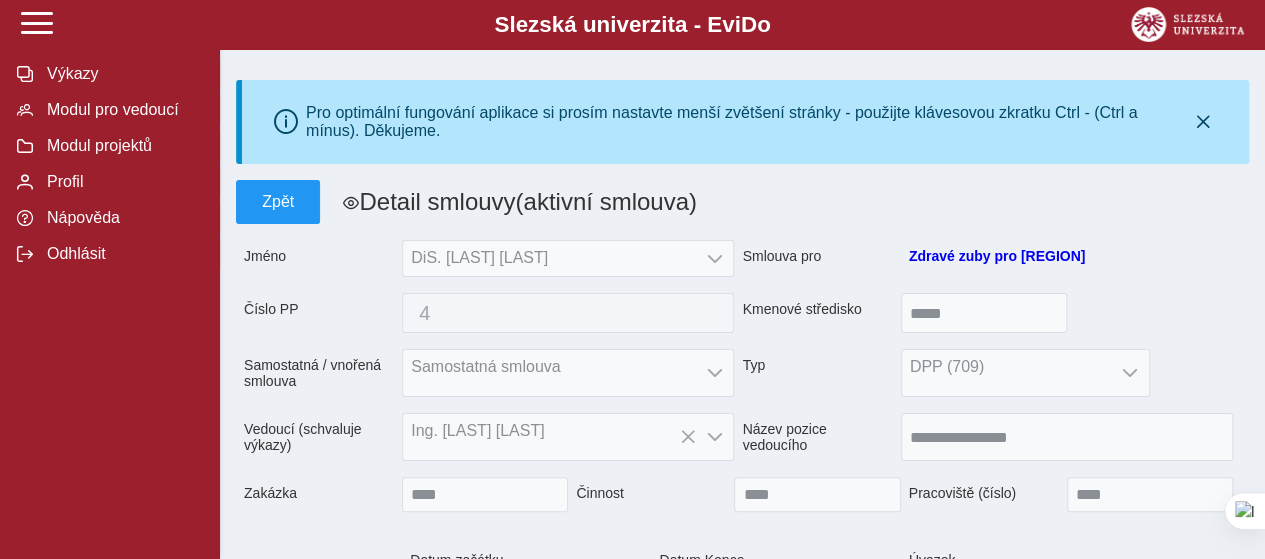 scroll, scrollTop: 2, scrollLeft: 0, axis: vertical 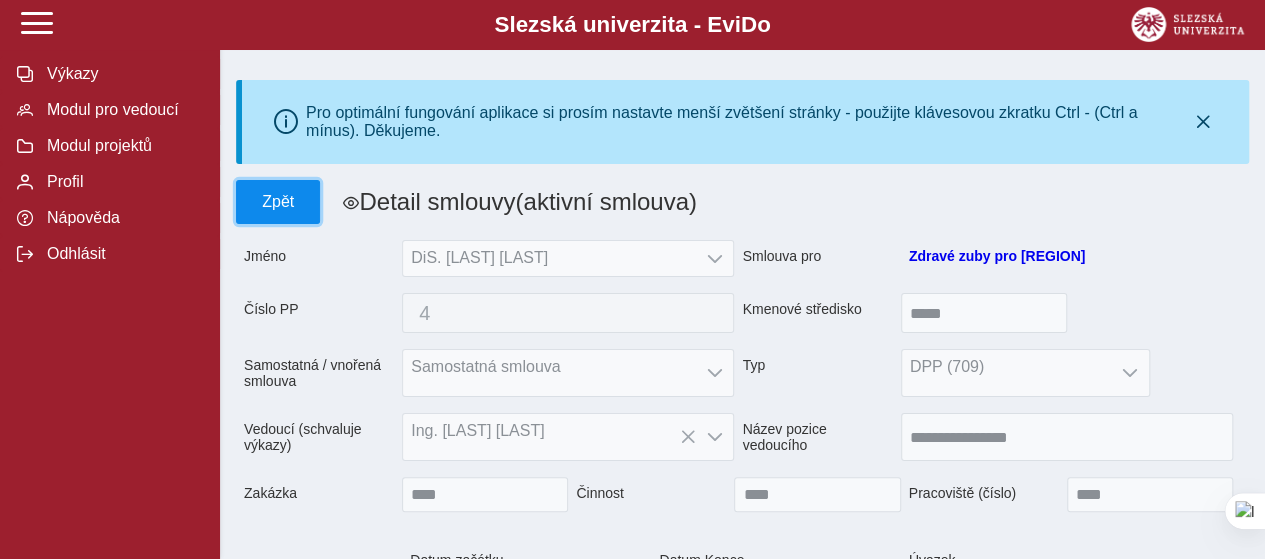 click on "Zpět" at bounding box center (278, 202) 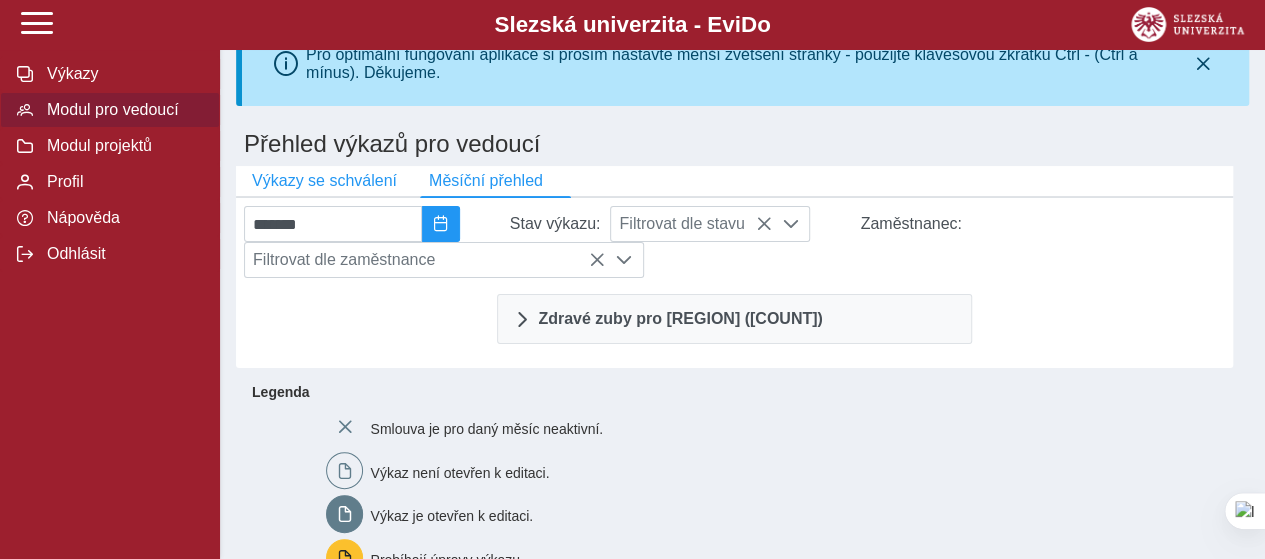 scroll, scrollTop: 200, scrollLeft: 0, axis: vertical 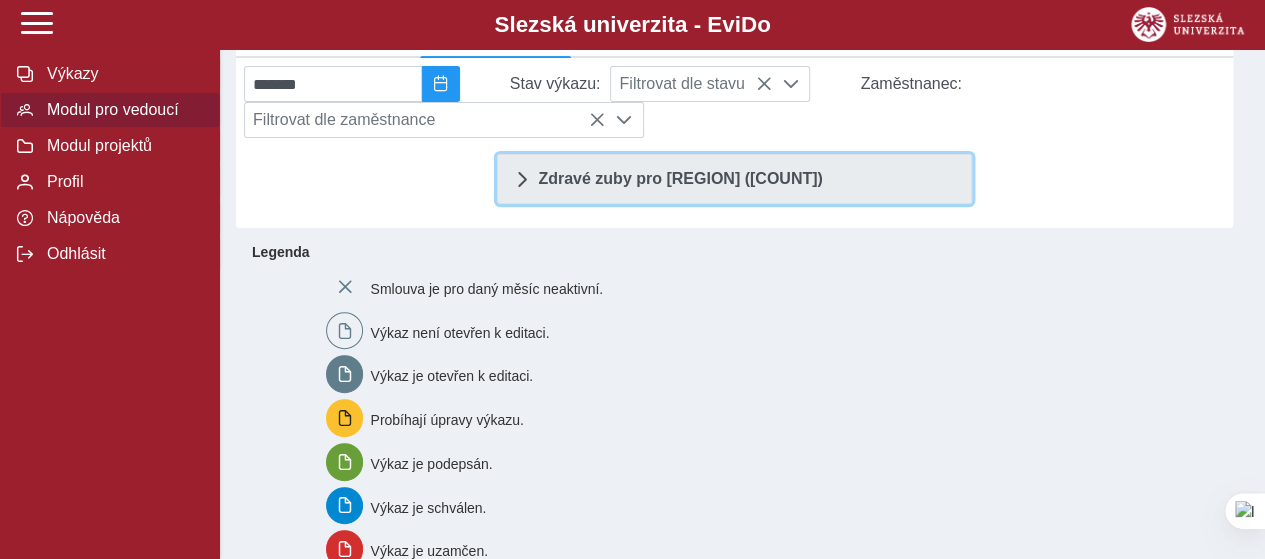 click on "Zdravé zuby pro [REGION] ([COUNT])" at bounding box center [680, 179] 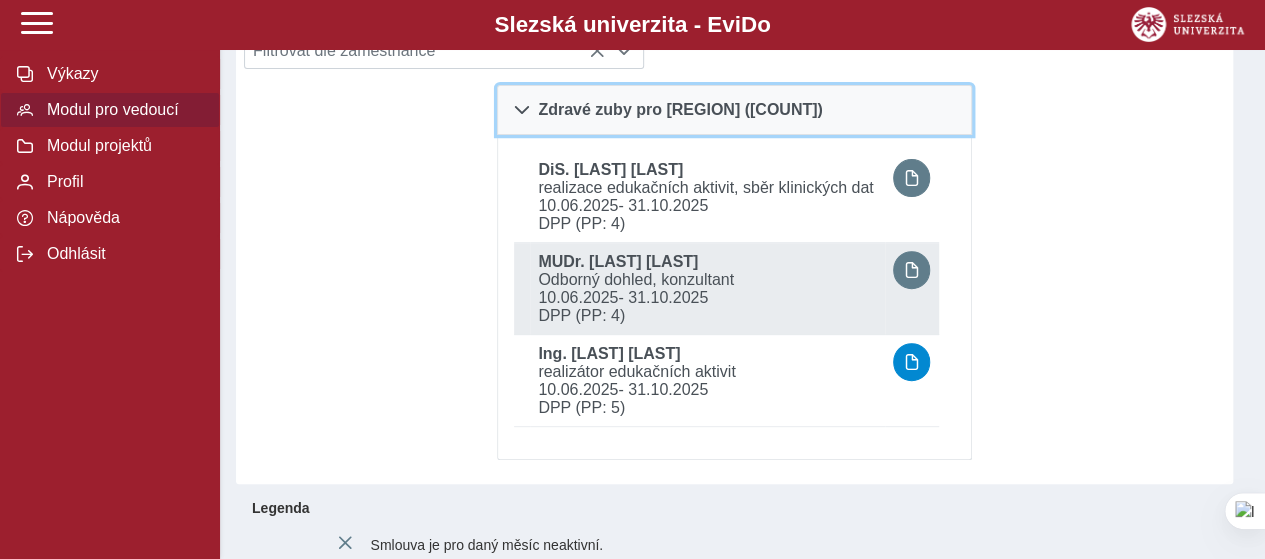scroll, scrollTop: 300, scrollLeft: 0, axis: vertical 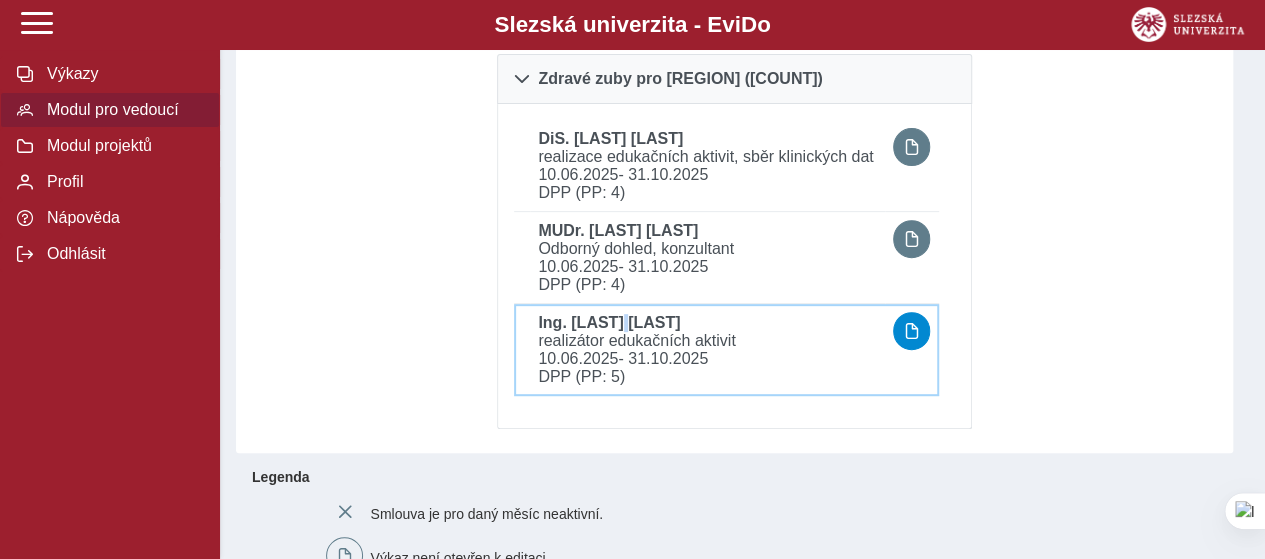 click on "Ing. [LAST] [LAST]" at bounding box center [610, 138] 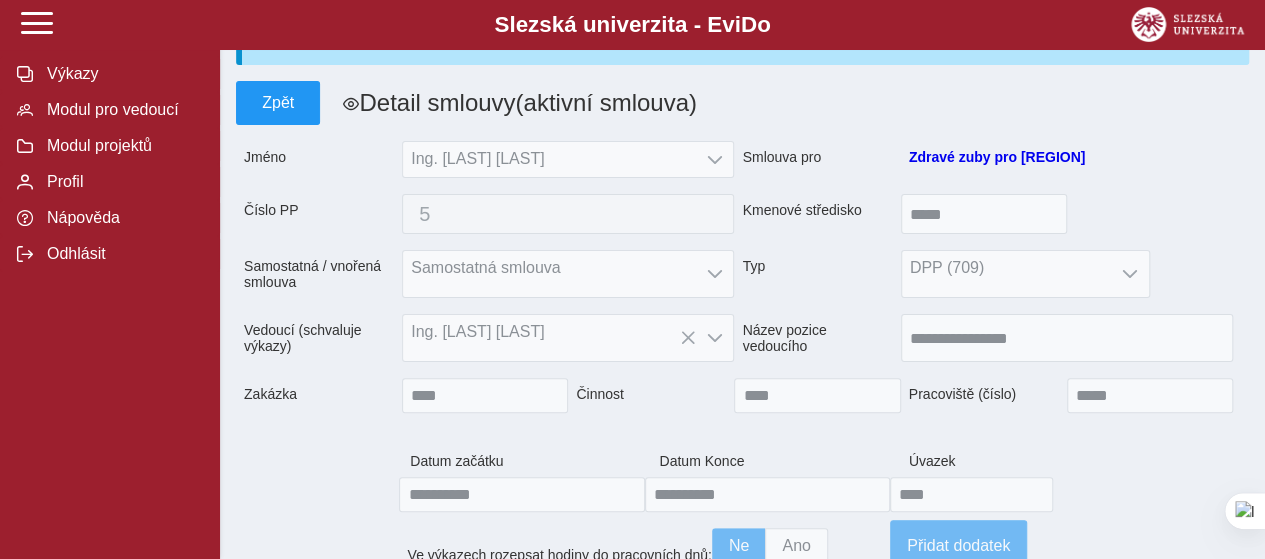 scroll, scrollTop: 0, scrollLeft: 0, axis: both 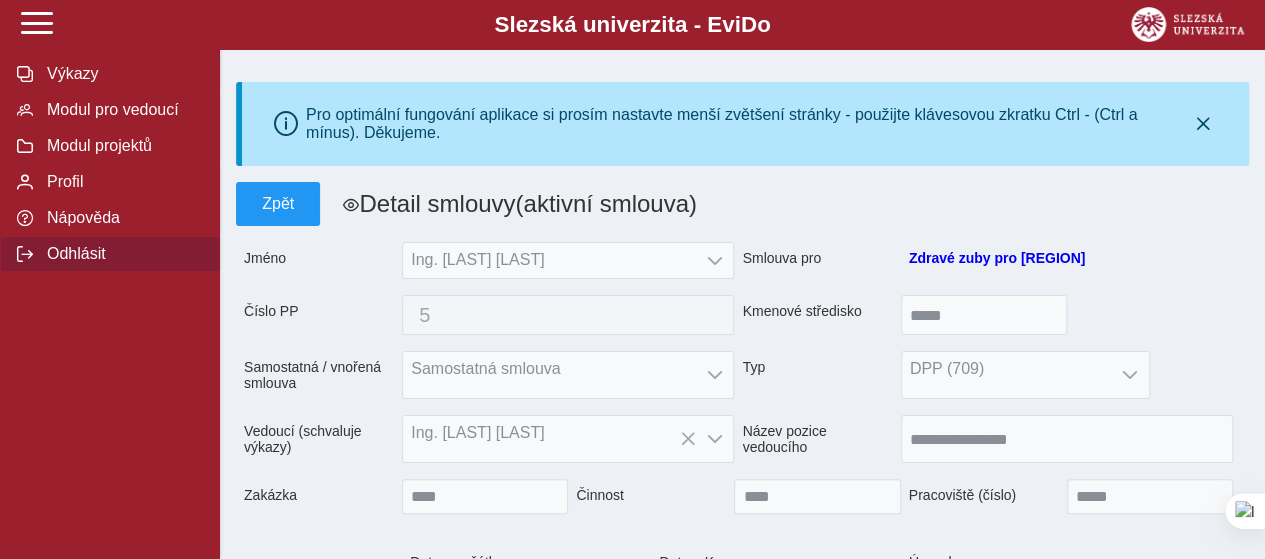 click on "Odhlásit" at bounding box center (122, 74) 